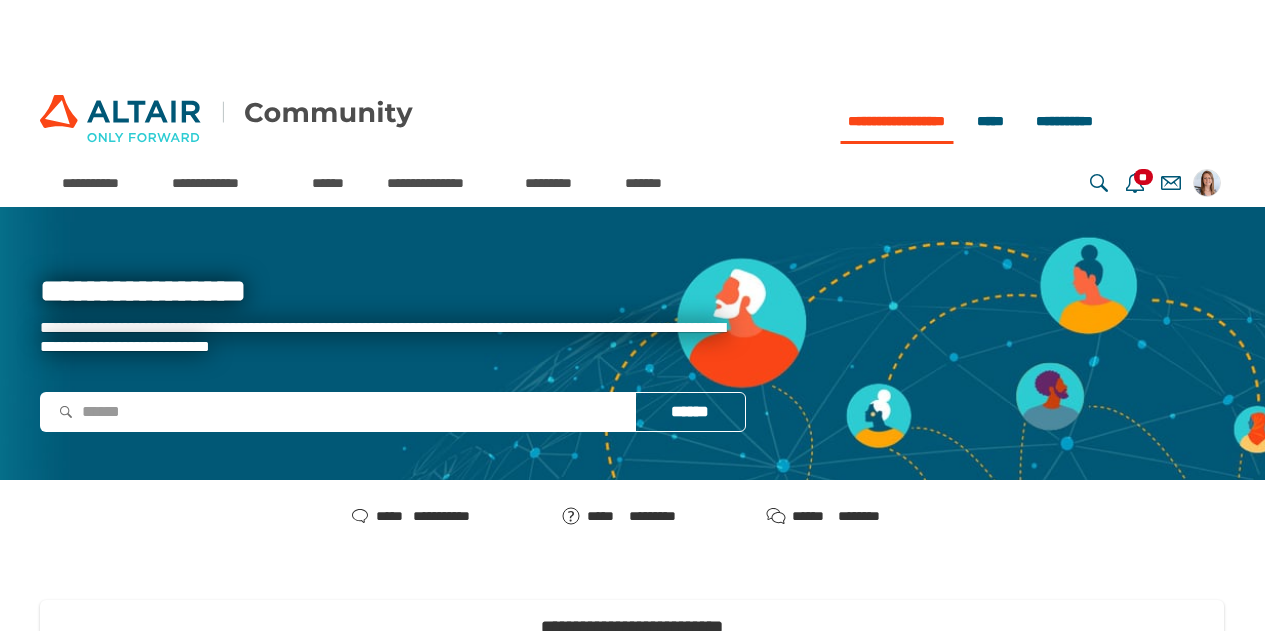 scroll, scrollTop: 0, scrollLeft: 0, axis: both 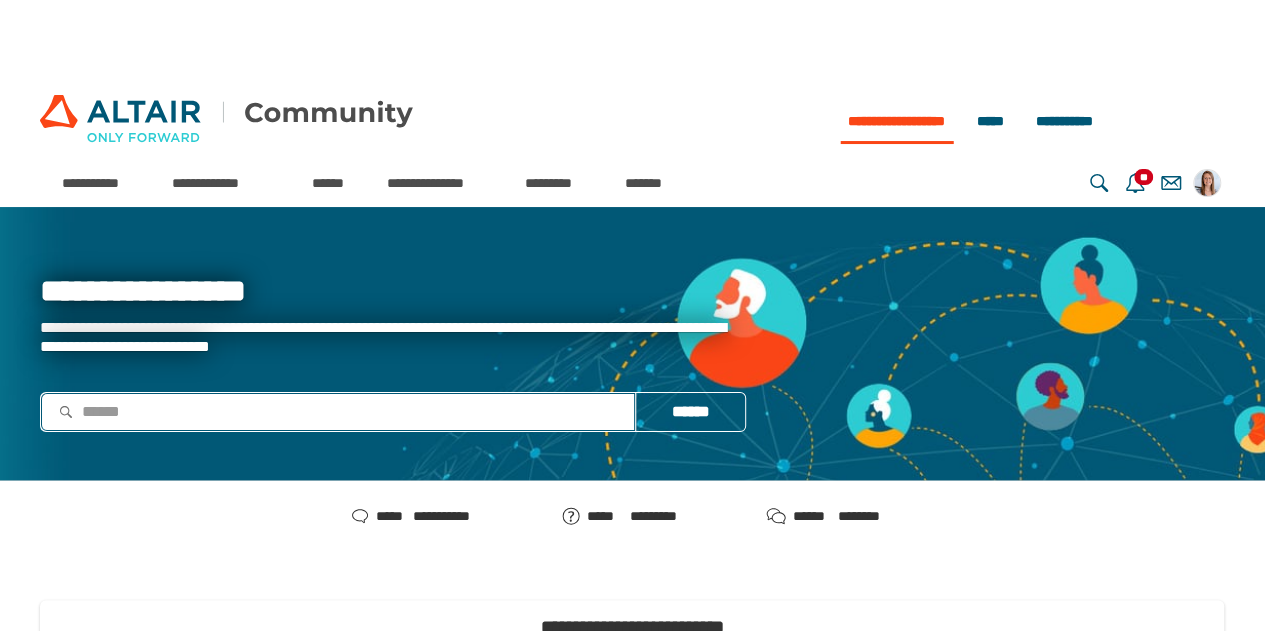 click at bounding box center [338, 412] 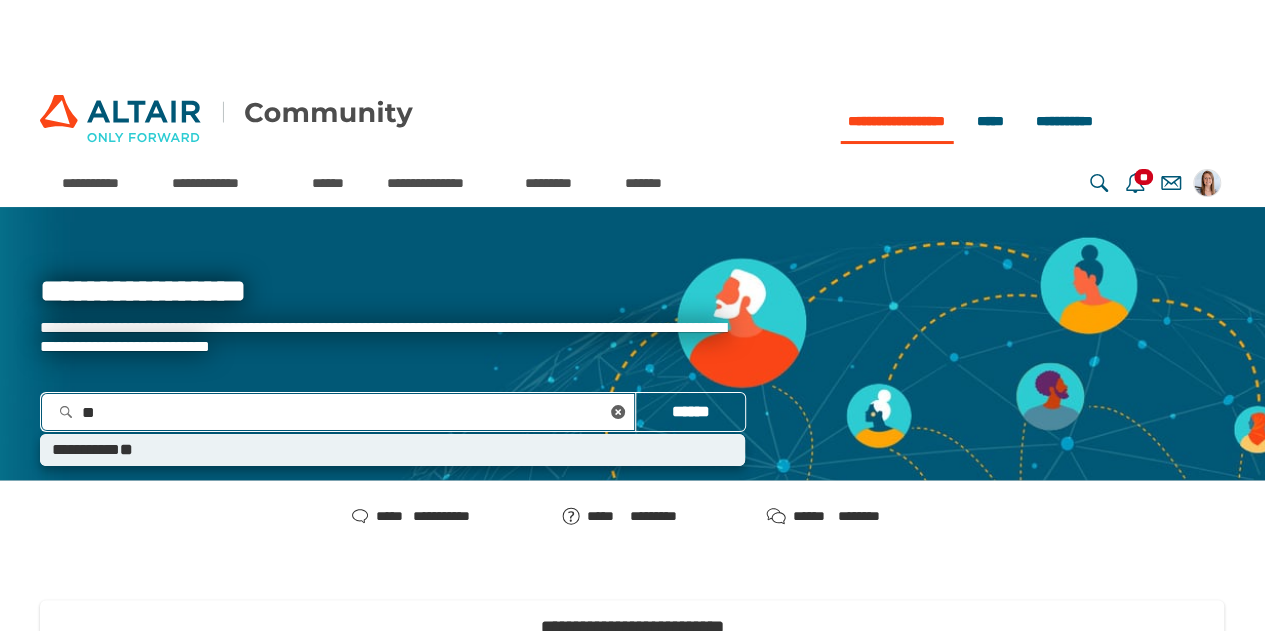 type on "***" 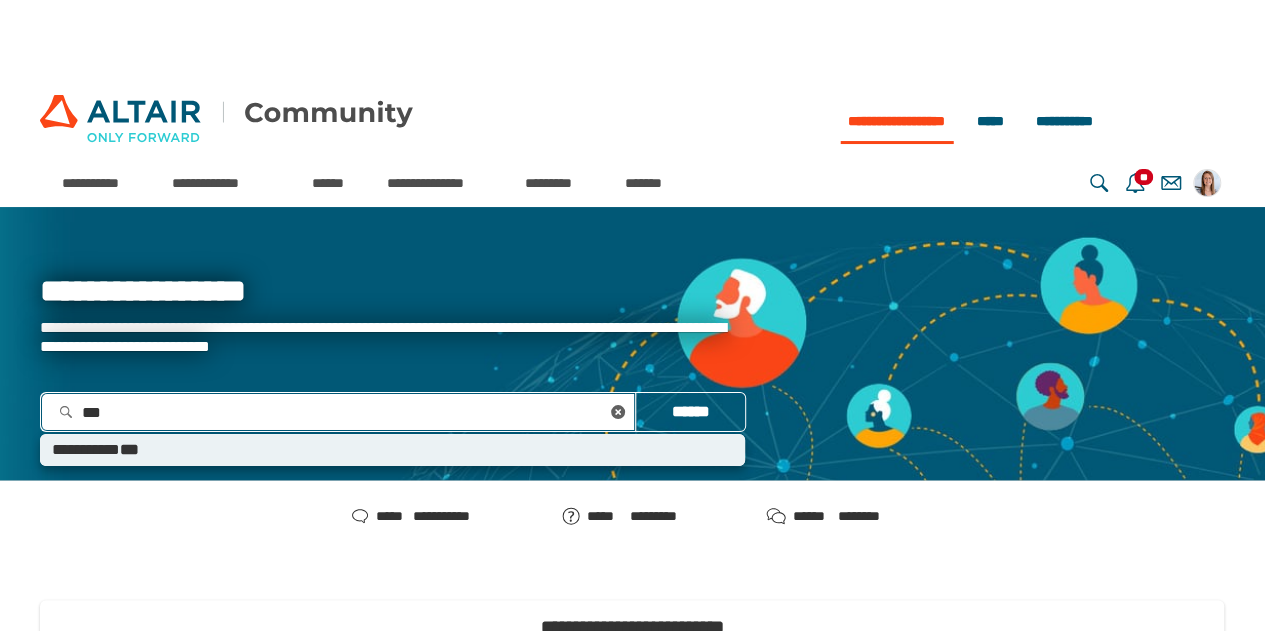 type 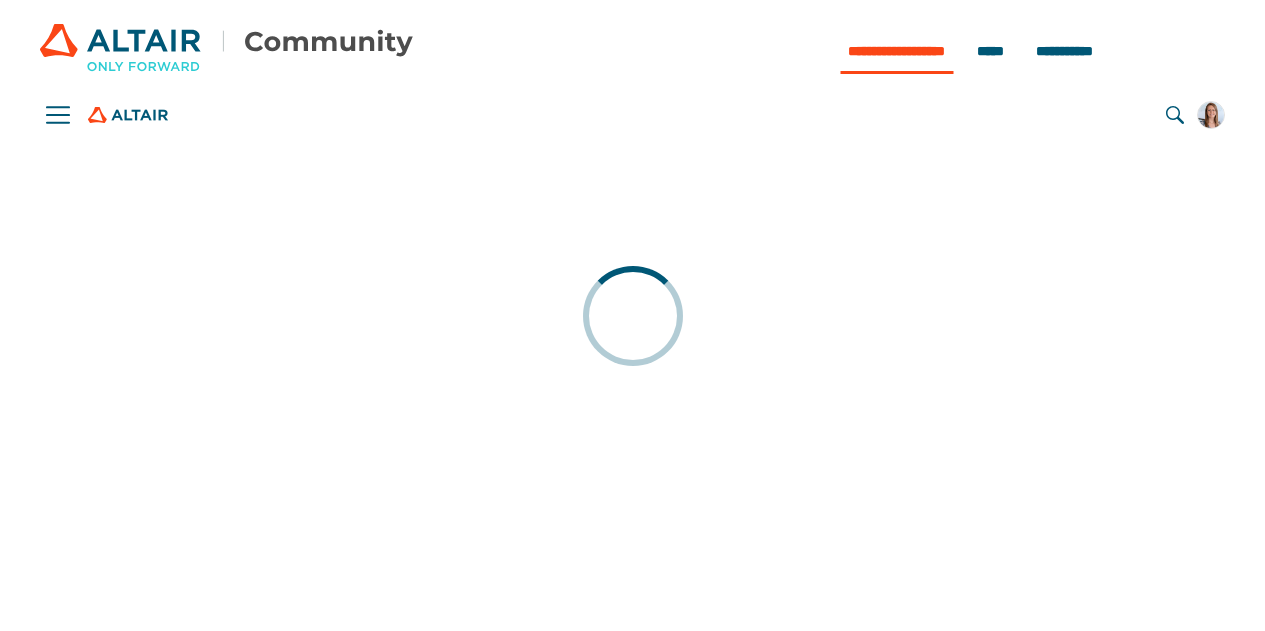 scroll, scrollTop: 0, scrollLeft: 0, axis: both 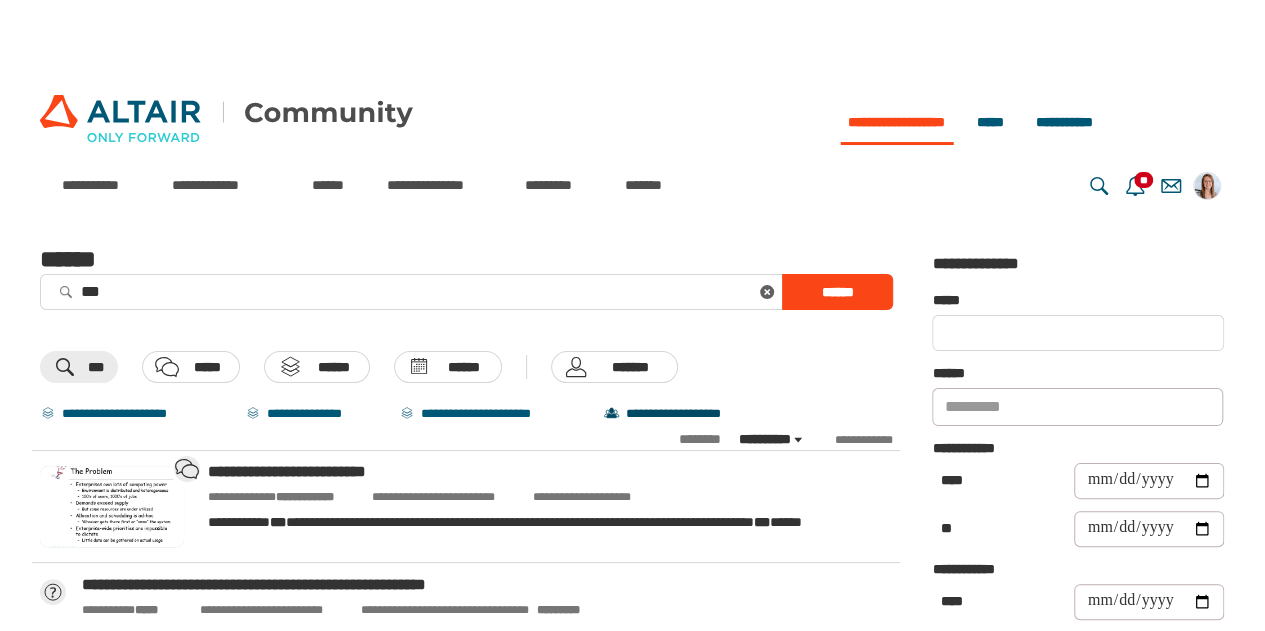 click on "**********" at bounding box center (688, 414) 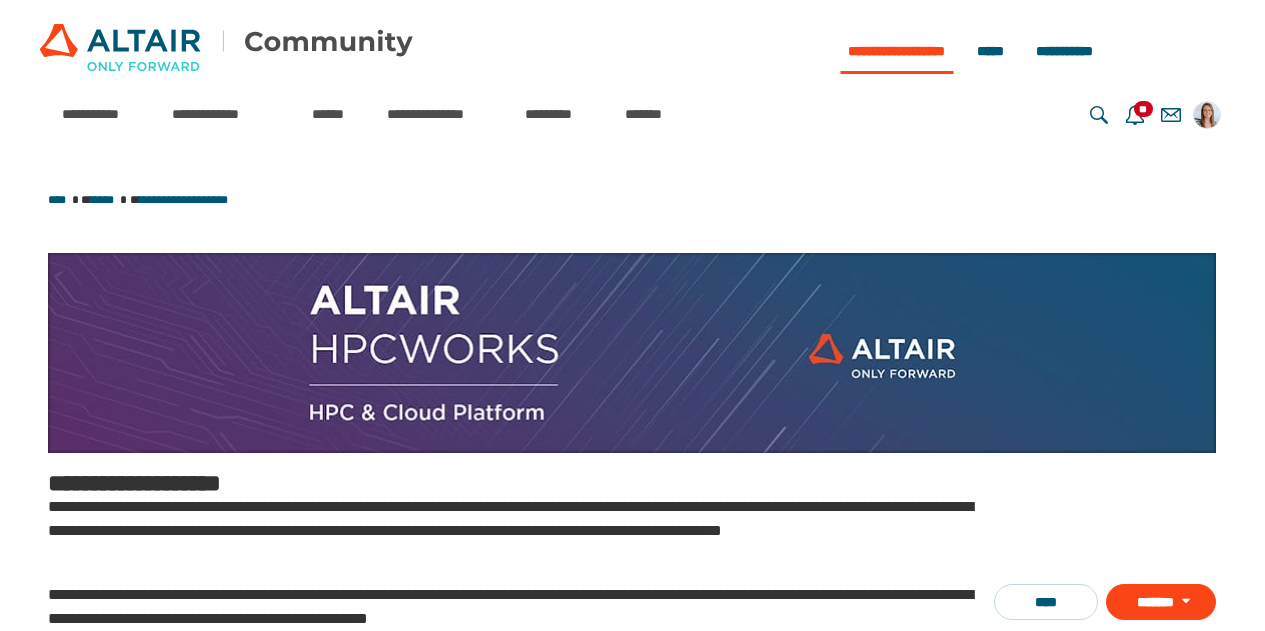 scroll, scrollTop: 0, scrollLeft: 0, axis: both 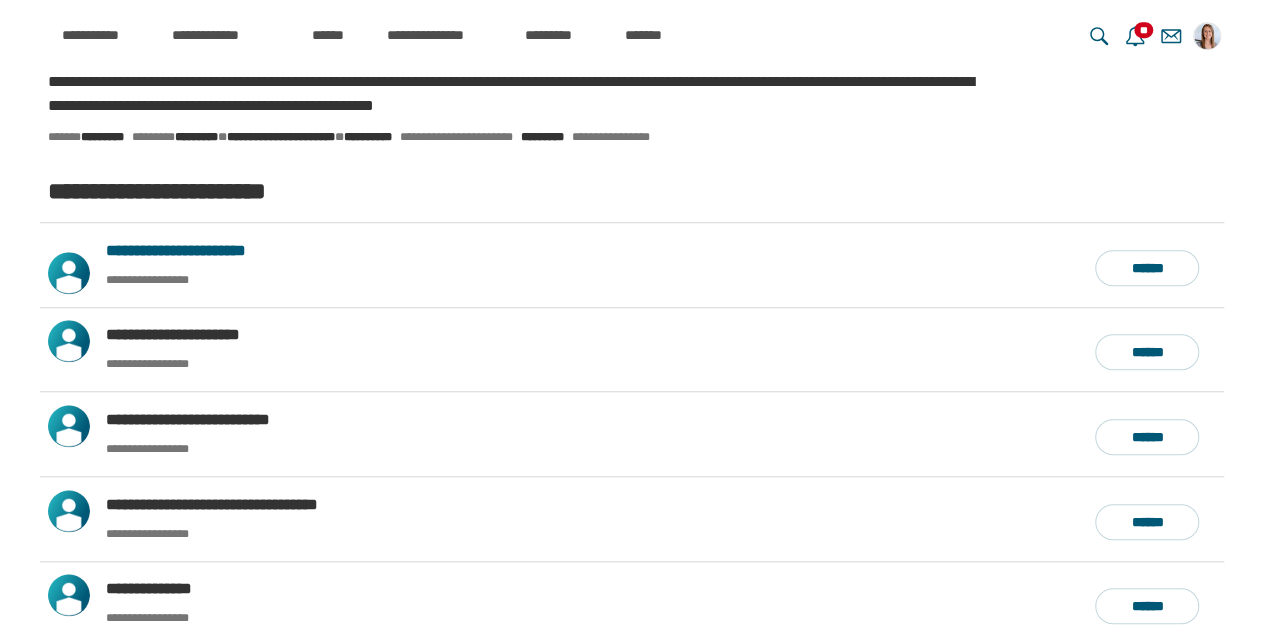 click on "**********" at bounding box center (176, 250) 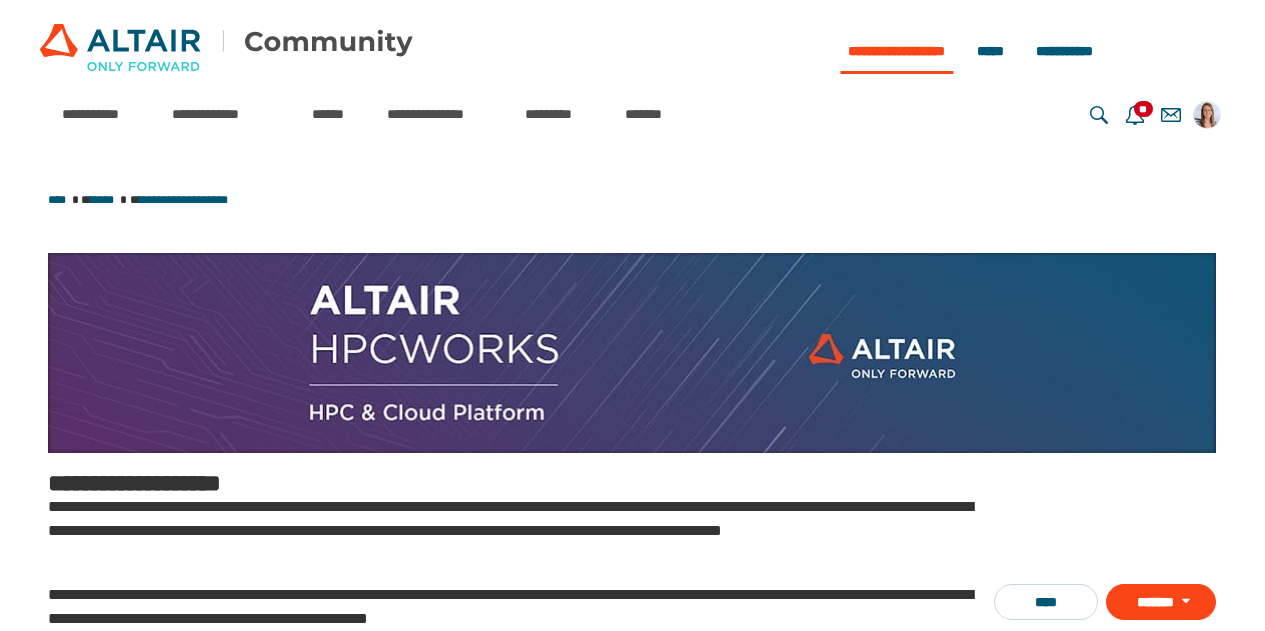 scroll, scrollTop: 0, scrollLeft: 0, axis: both 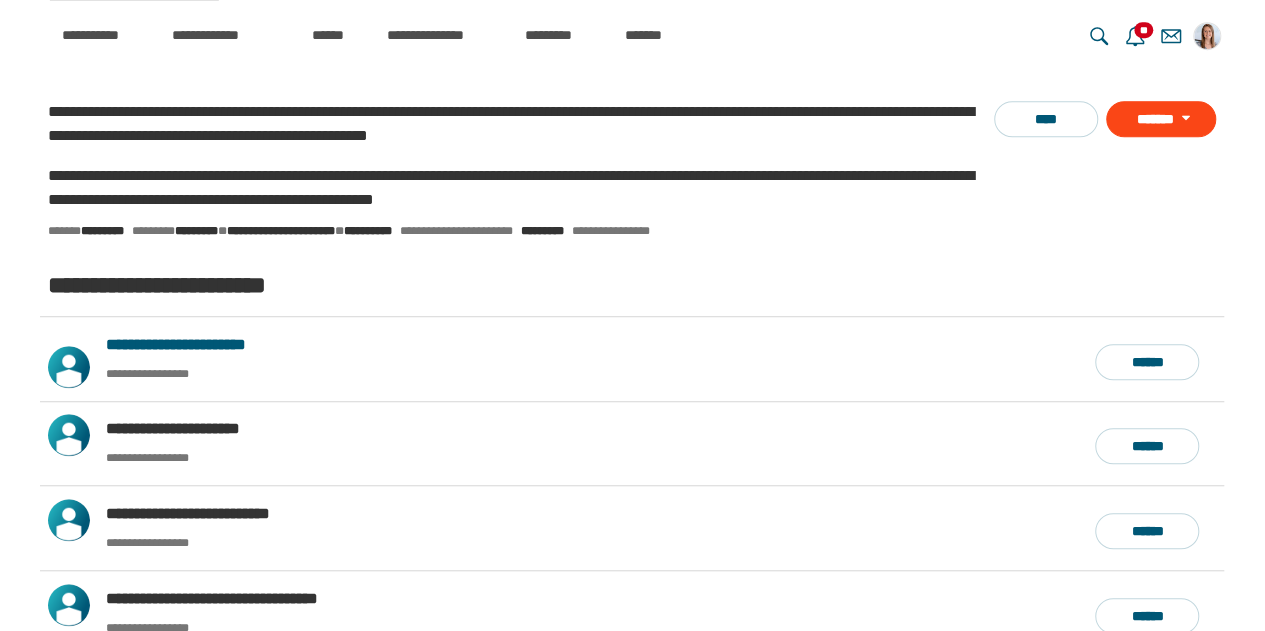click on "**********" at bounding box center [176, 344] 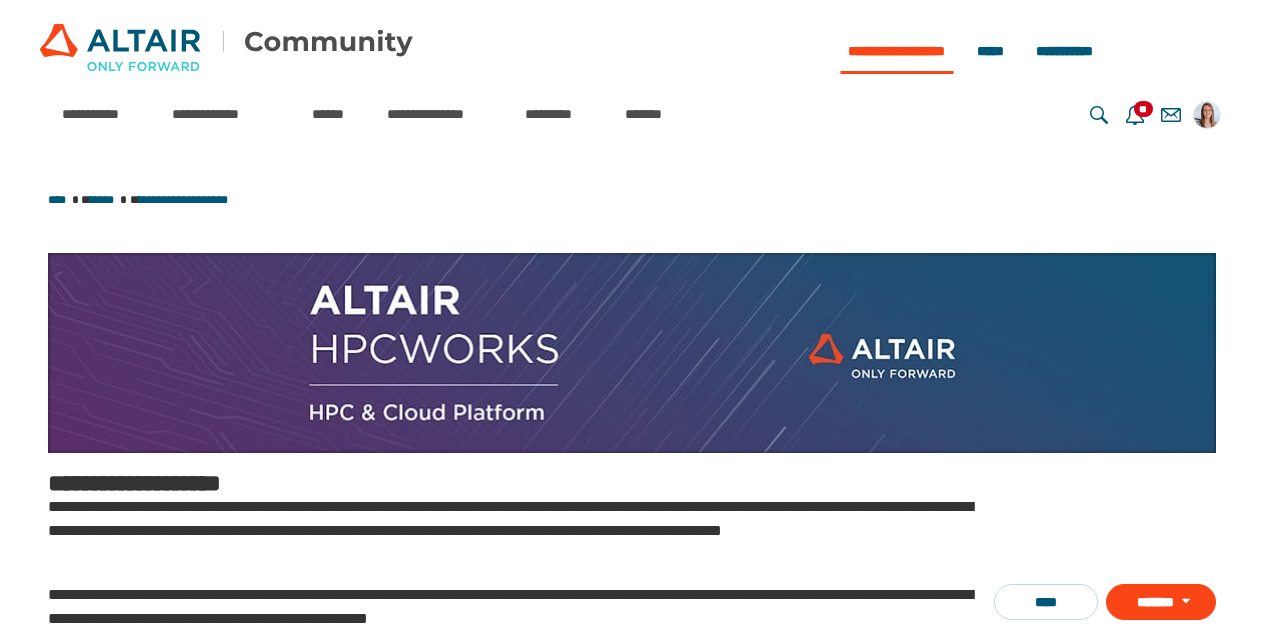 scroll, scrollTop: 0, scrollLeft: 0, axis: both 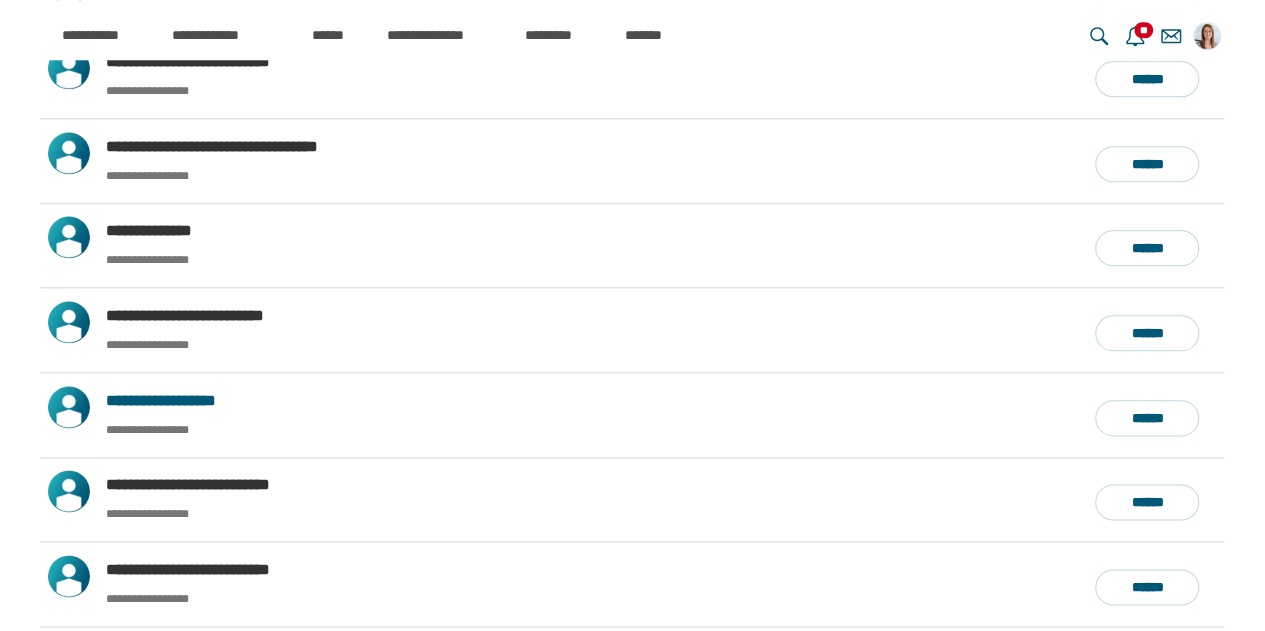 click on "**********" at bounding box center [161, 400] 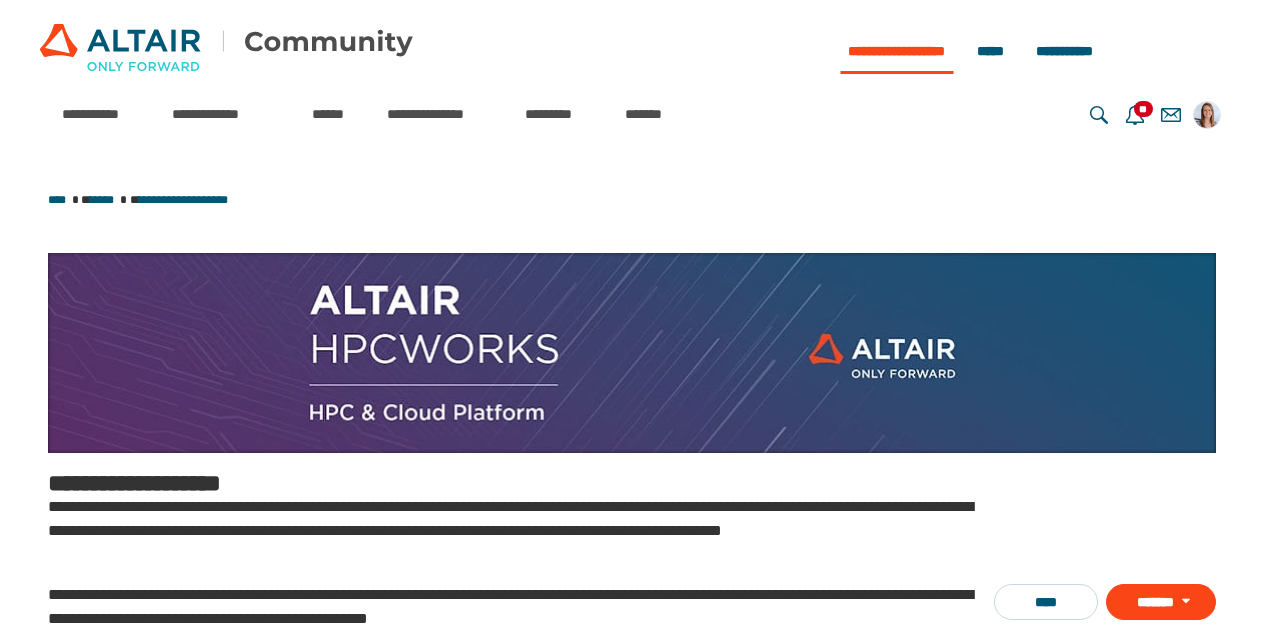 scroll, scrollTop: 0, scrollLeft: 0, axis: both 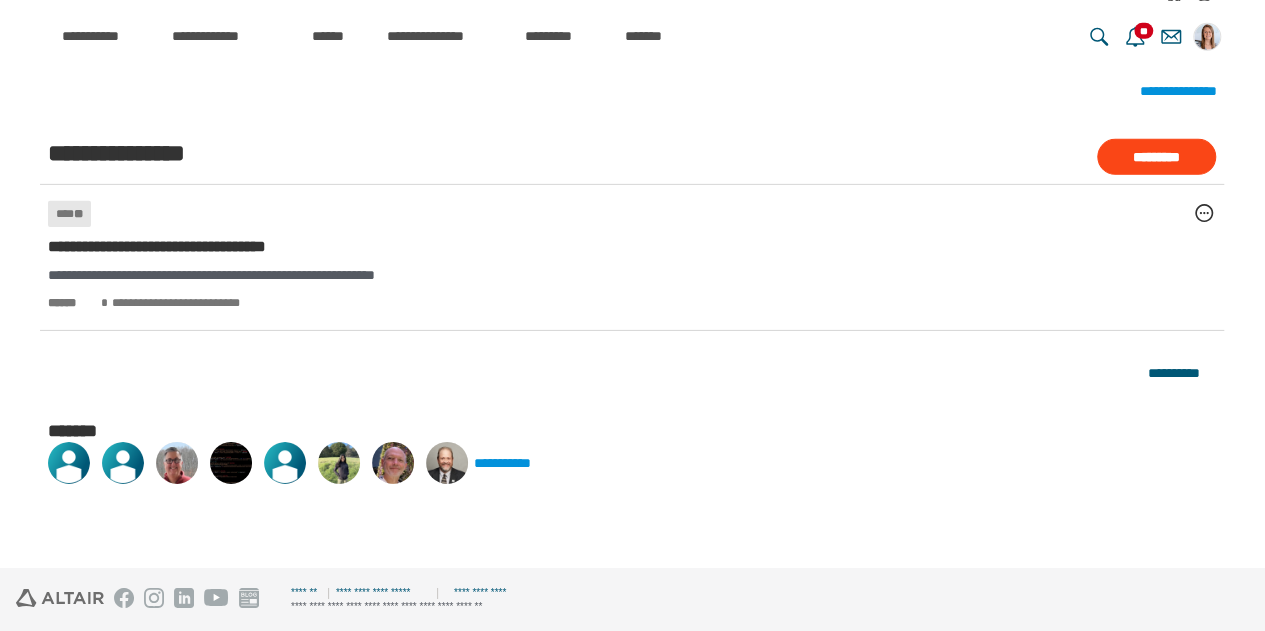 click on "**********" at bounding box center (518, 463) 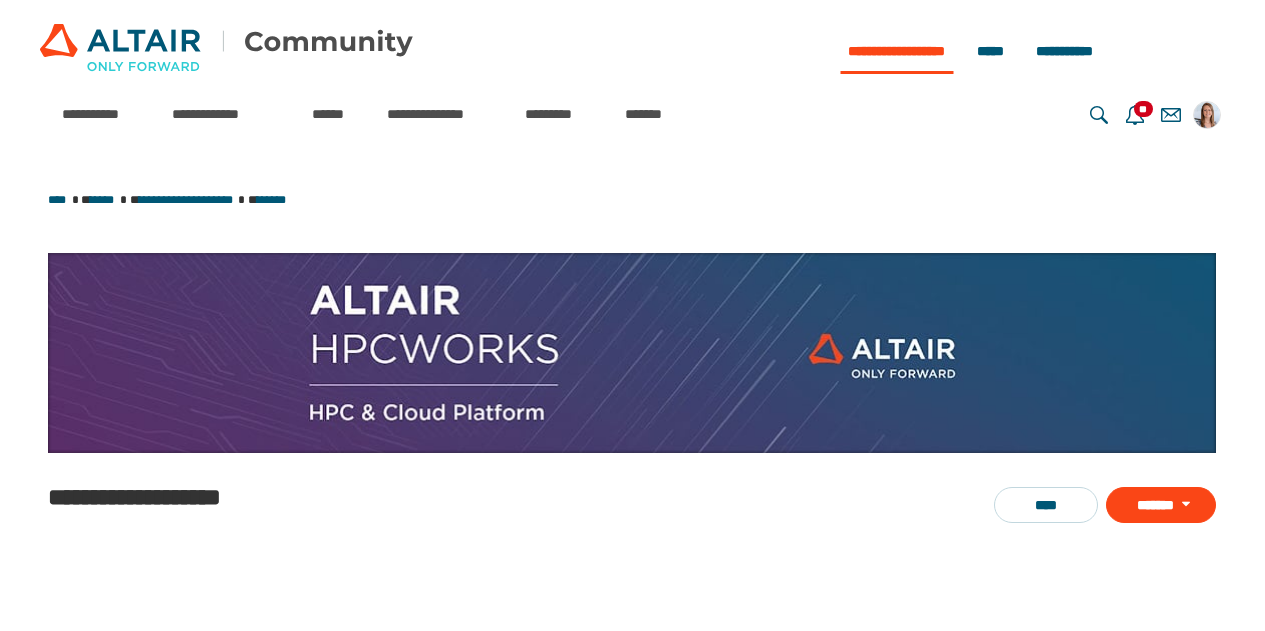 scroll, scrollTop: 0, scrollLeft: 0, axis: both 